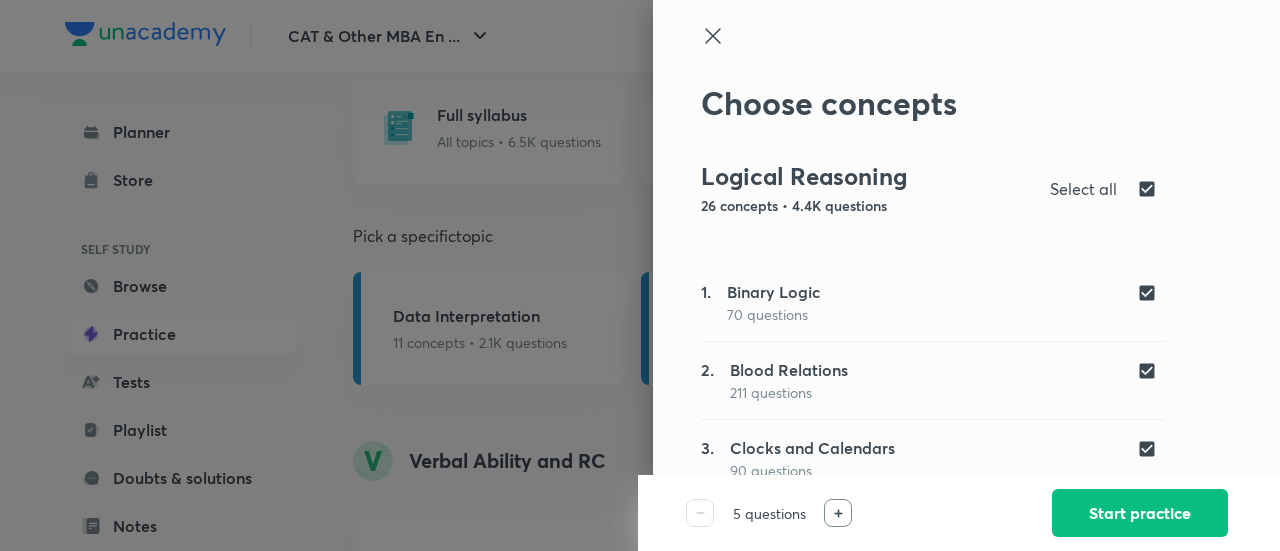 scroll, scrollTop: 0, scrollLeft: 0, axis: both 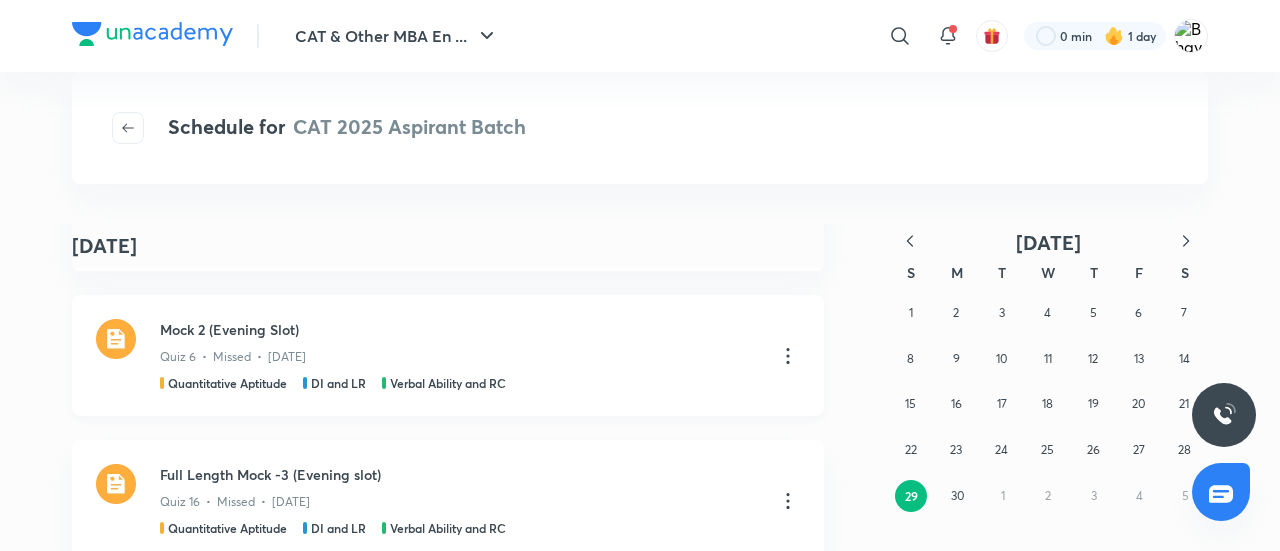 click at bounding box center (116, 339) 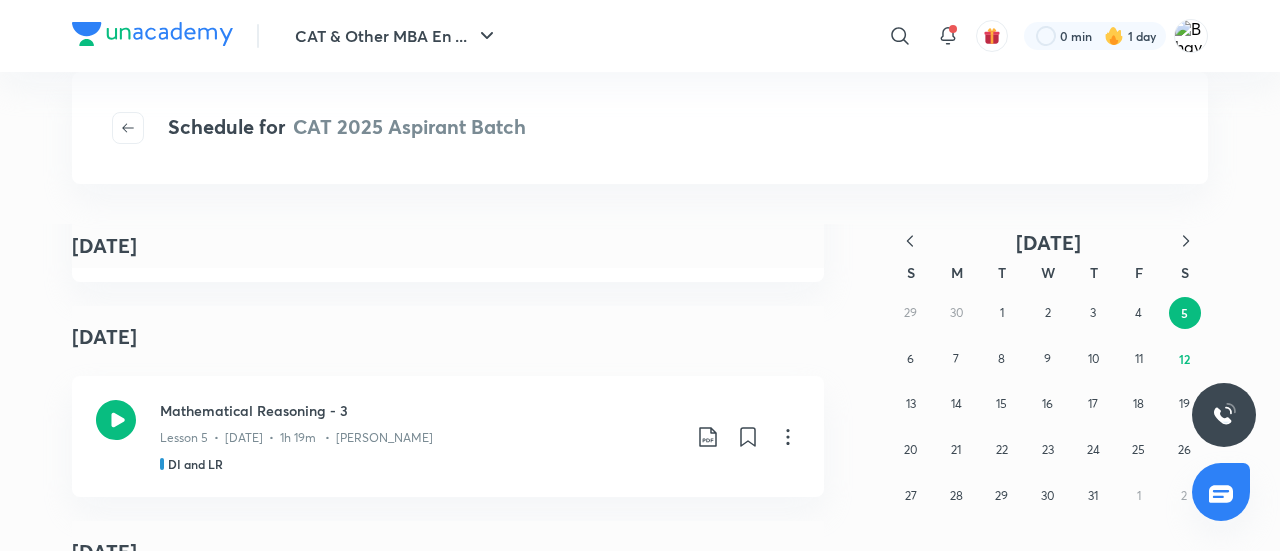 scroll, scrollTop: 1504, scrollLeft: 0, axis: vertical 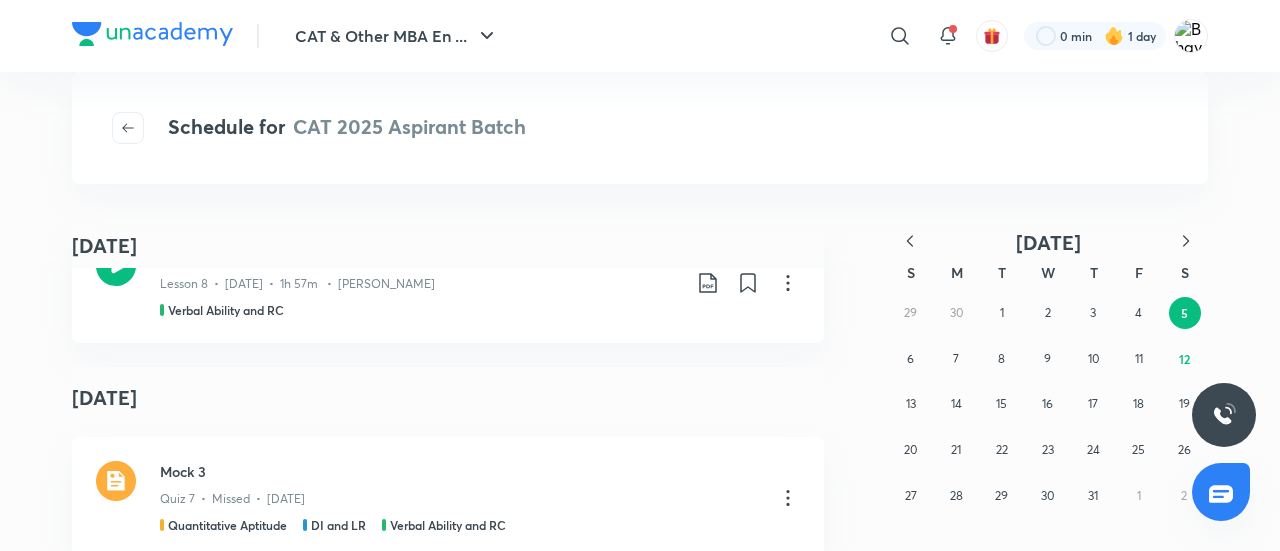click at bounding box center (152, 34) 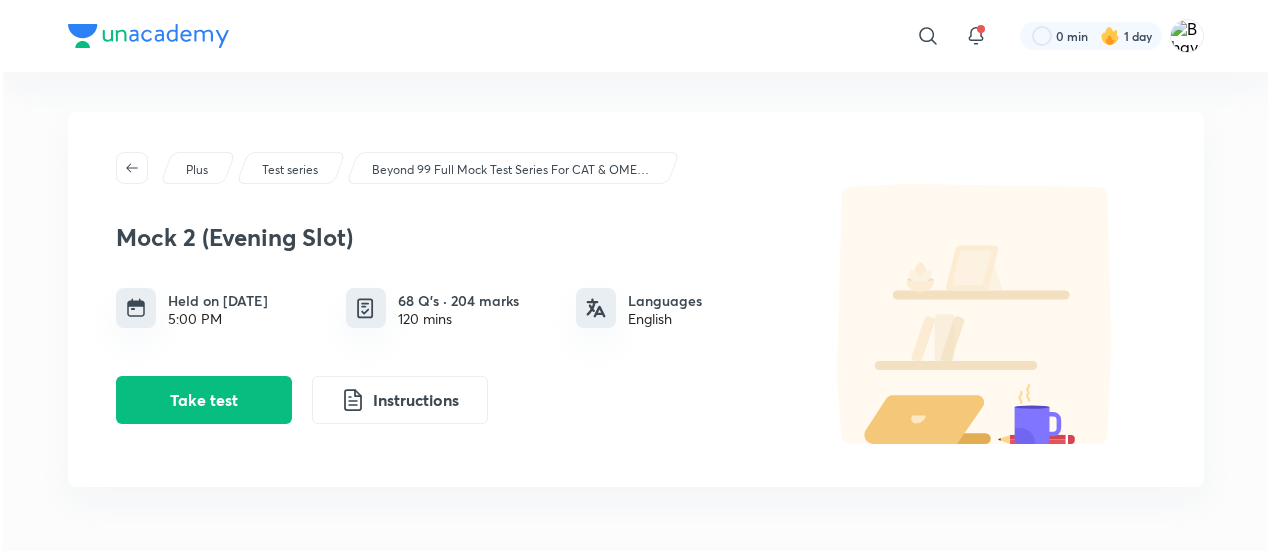 scroll, scrollTop: 0, scrollLeft: 0, axis: both 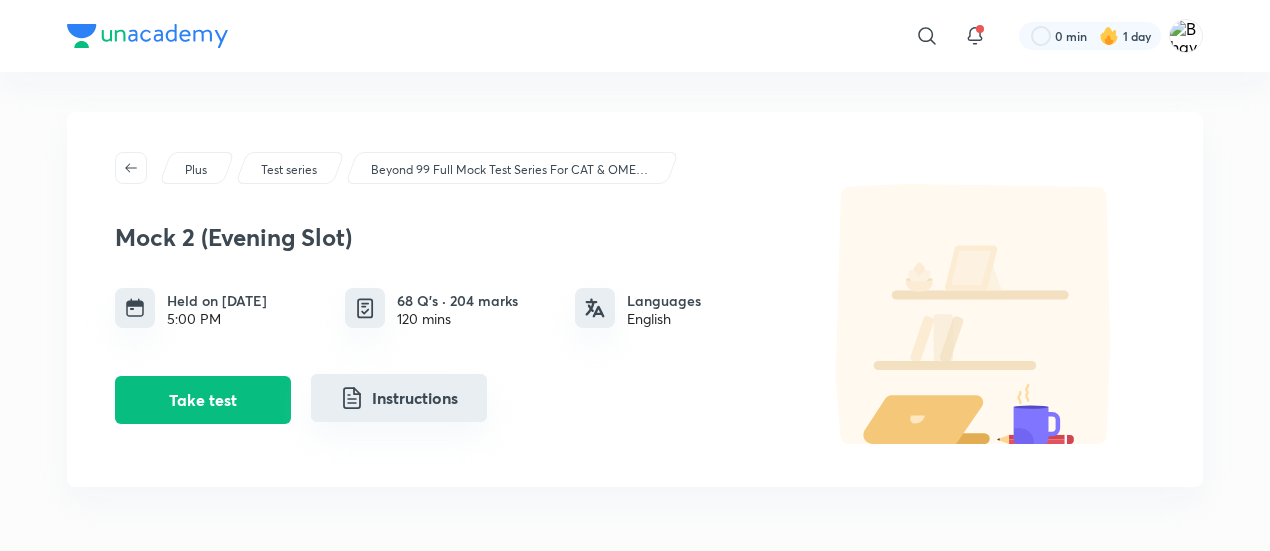 click on "Instructions" at bounding box center [399, 398] 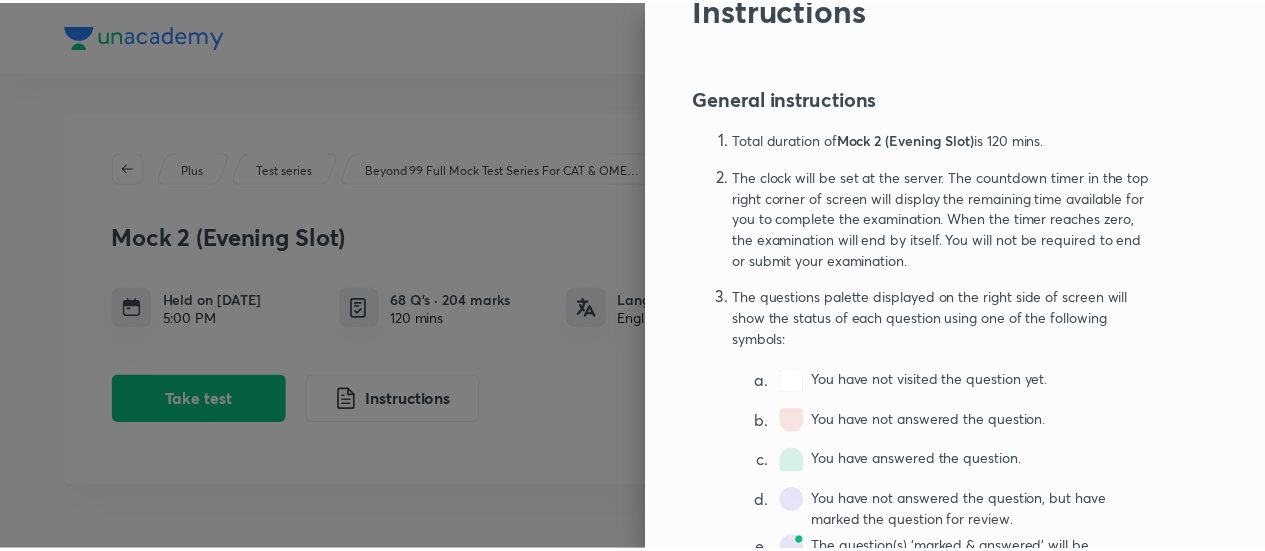 scroll, scrollTop: 0, scrollLeft: 0, axis: both 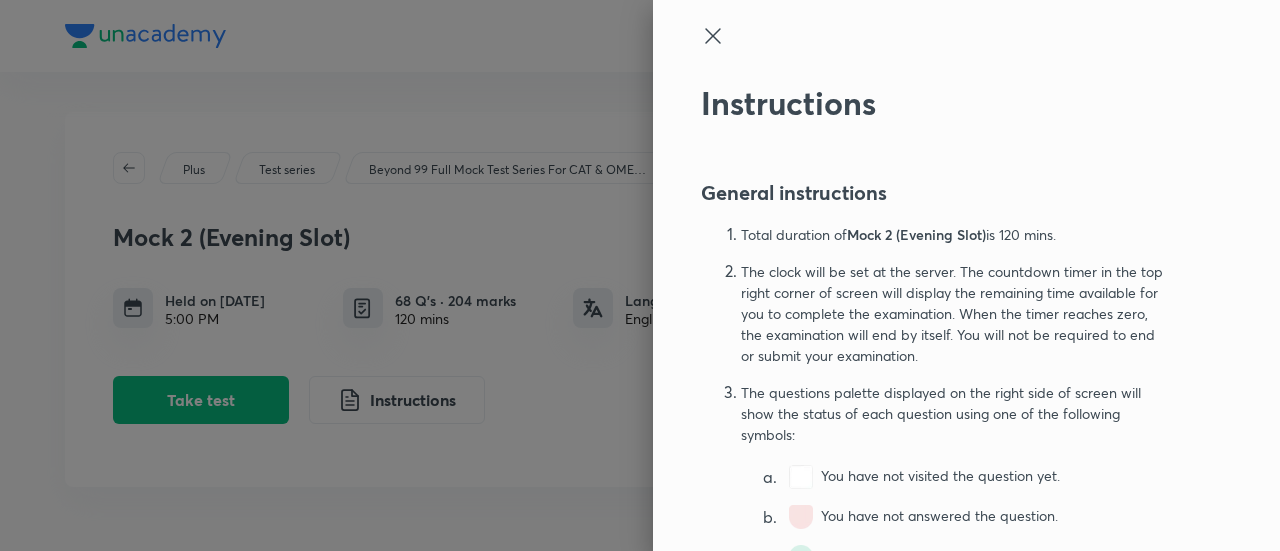 click 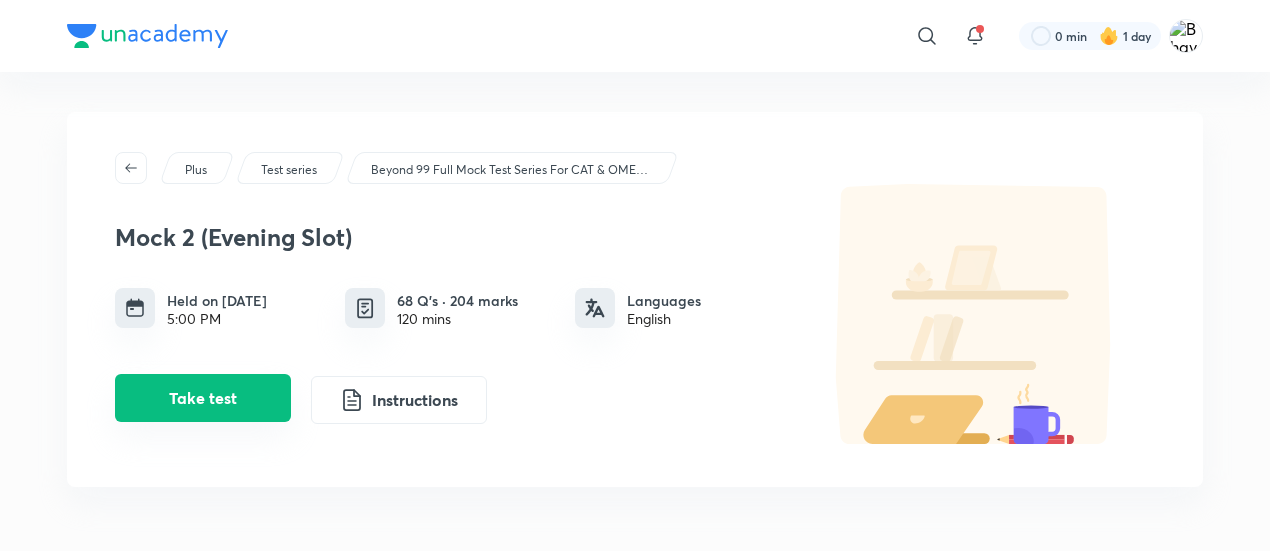 click on "Take test" at bounding box center (203, 398) 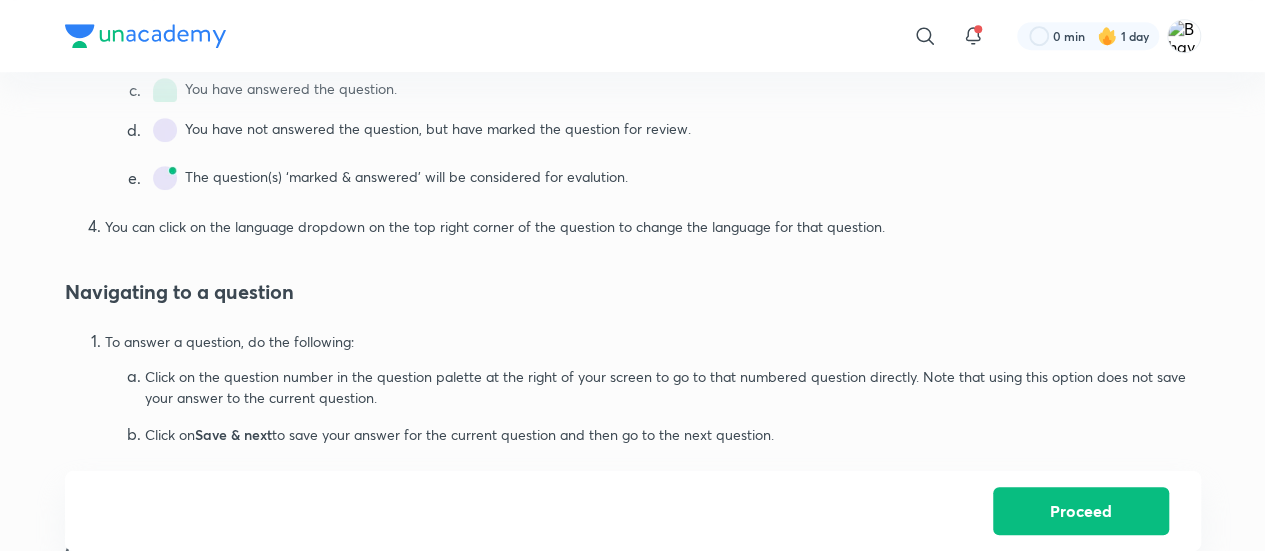 scroll, scrollTop: 514, scrollLeft: 0, axis: vertical 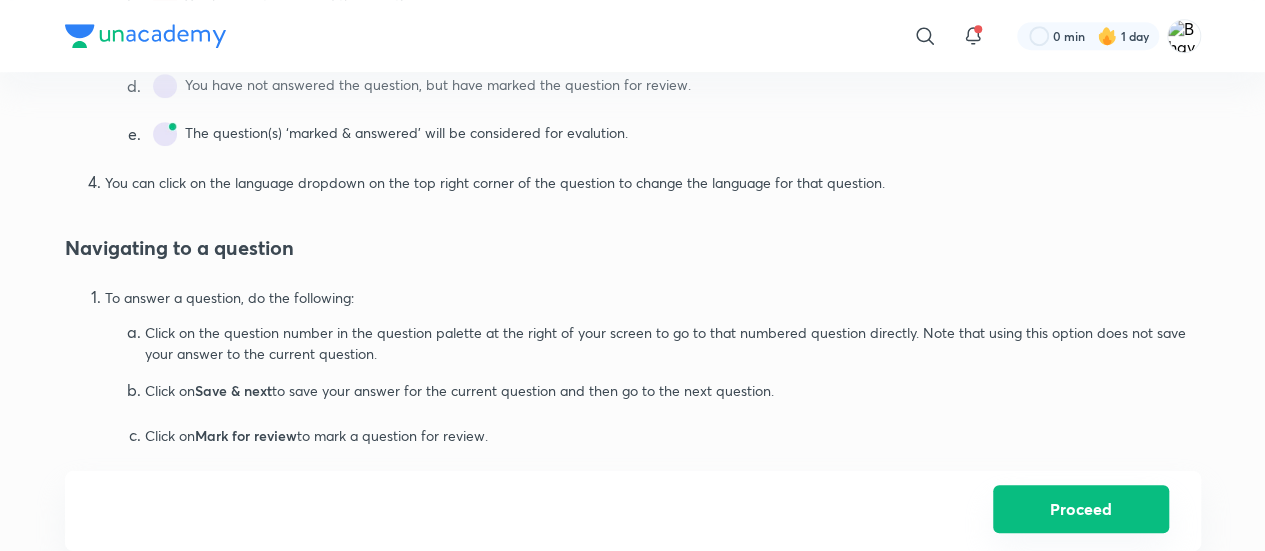 click on "Proceed" at bounding box center (1081, 509) 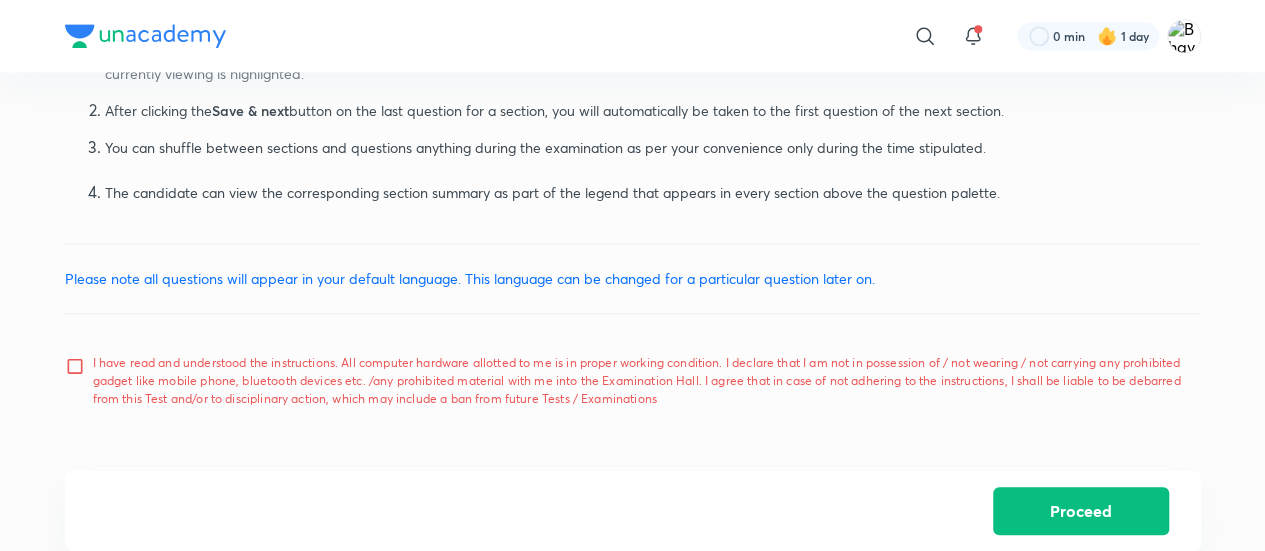 scroll, scrollTop: 1377, scrollLeft: 0, axis: vertical 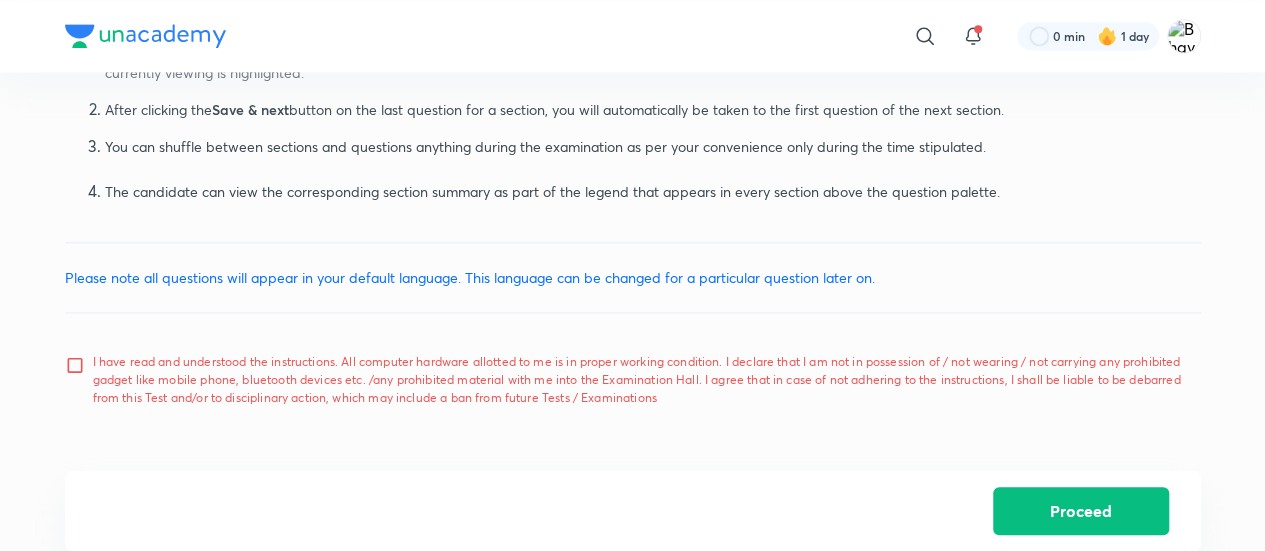 click on "I have read and understood the instructions. All computer hardware allotted to me is in proper working condition. I declare that I am not in possession of / not wearing / not carrying any prohibited gadget like mobile phone, bluetooth devices etc. /any prohibited material with me into the Examination Hall. I agree that in case of not adhering to the instructions, I shall be liable to be debarred from this Test and/or to disciplinary action, which may include a ban from future Tests / Examinations" at bounding box center (79, 380) 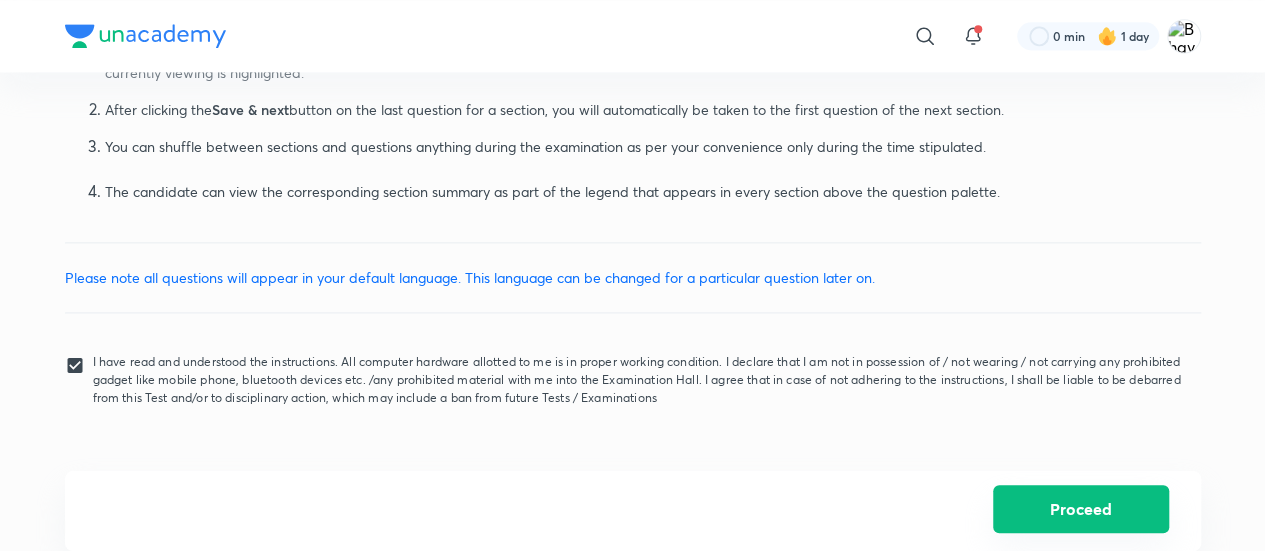 click on "Proceed" at bounding box center [1081, 509] 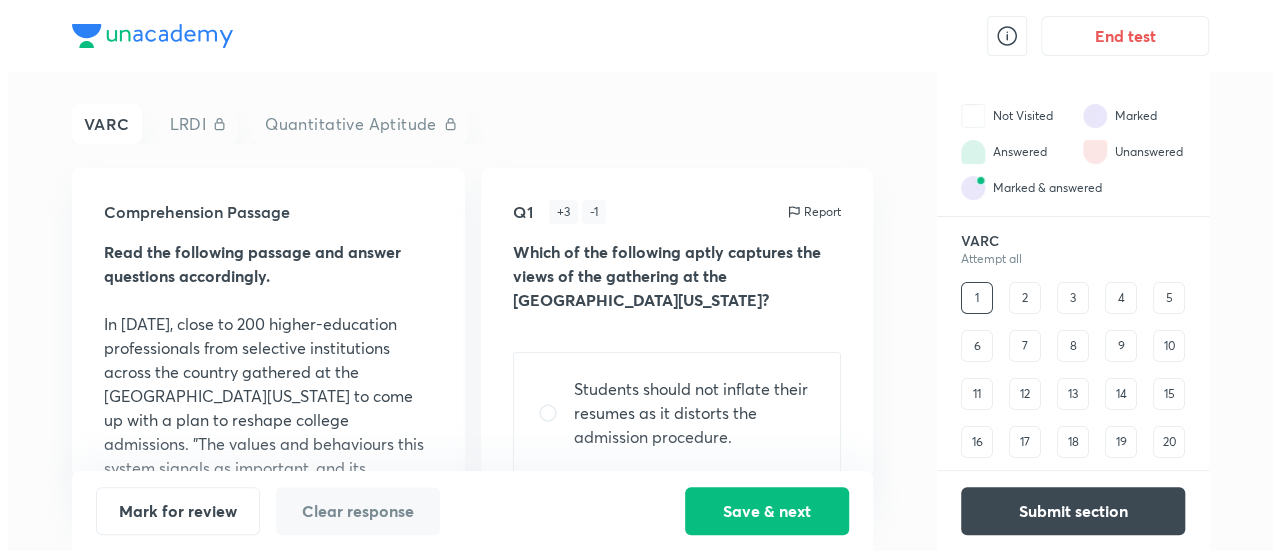 scroll, scrollTop: 0, scrollLeft: 0, axis: both 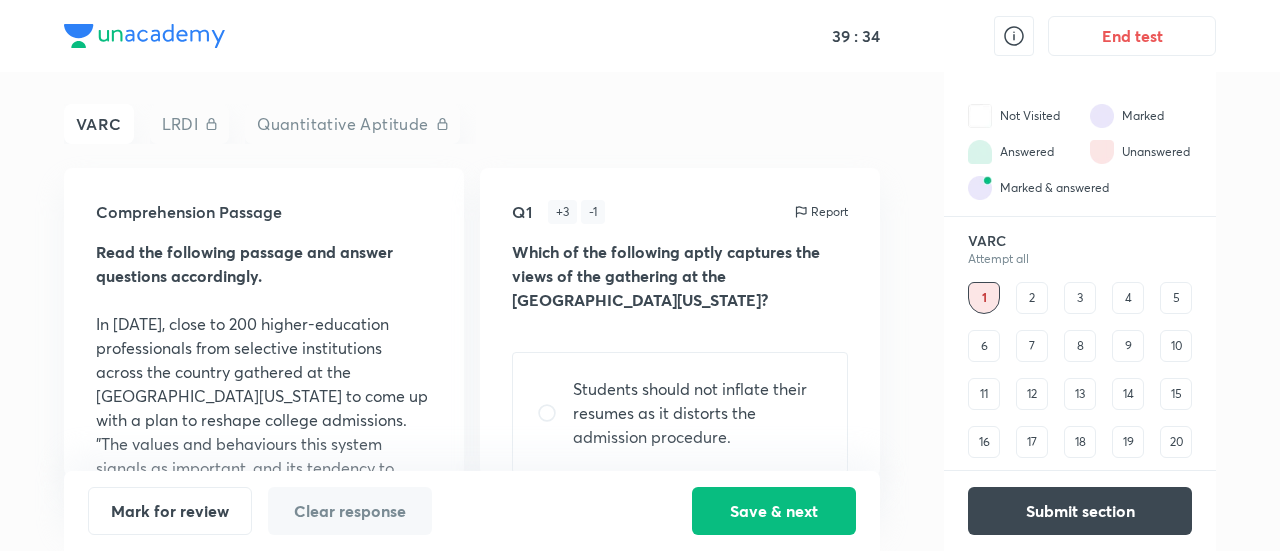 click on "2" at bounding box center [1032, 298] 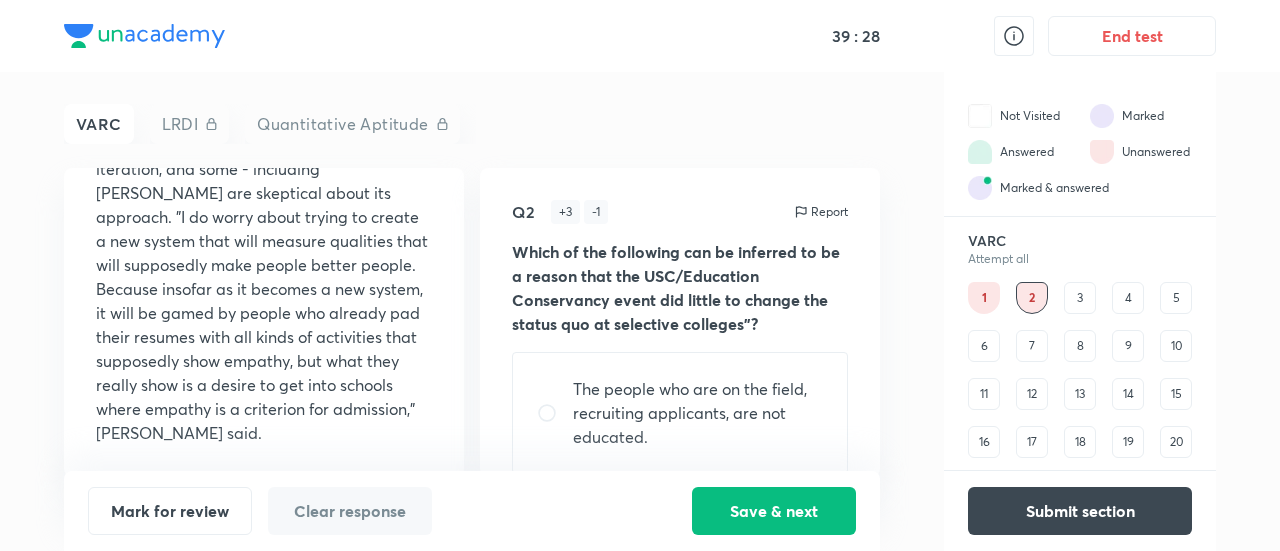 scroll, scrollTop: 2266, scrollLeft: 0, axis: vertical 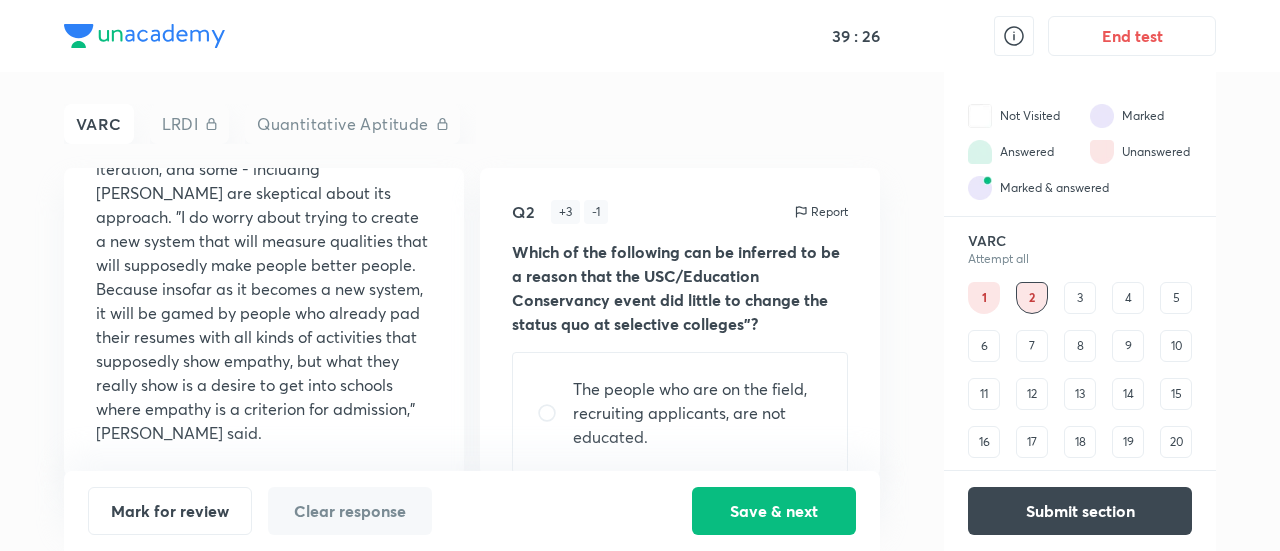 click on "3" at bounding box center (1080, 298) 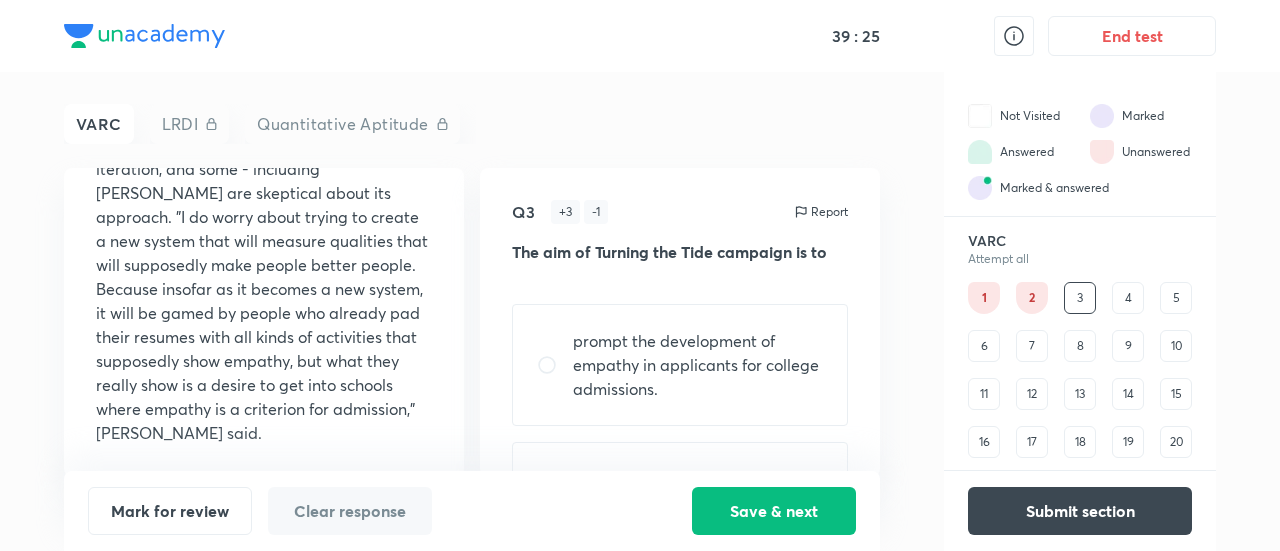 scroll, scrollTop: 0, scrollLeft: 0, axis: both 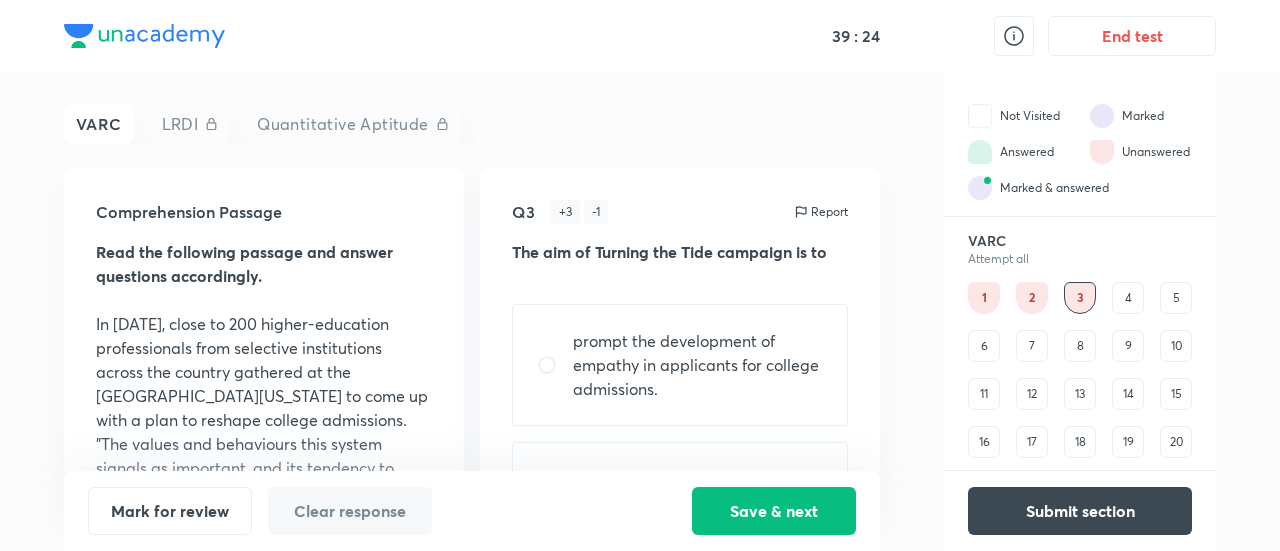 click on "4" at bounding box center (1128, 298) 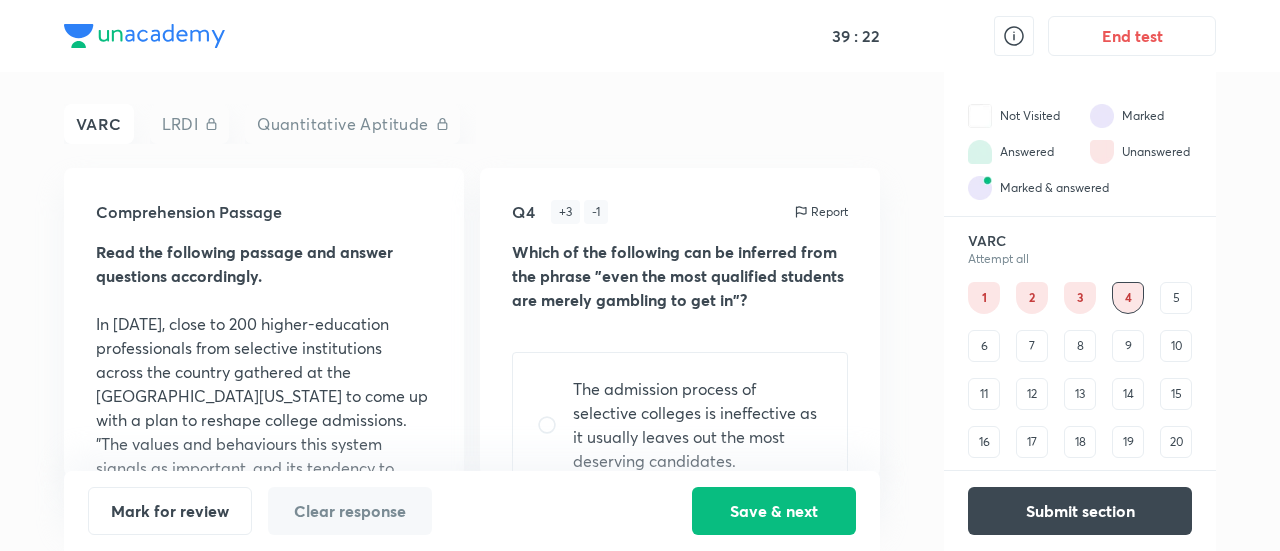 click on "5" at bounding box center (1176, 298) 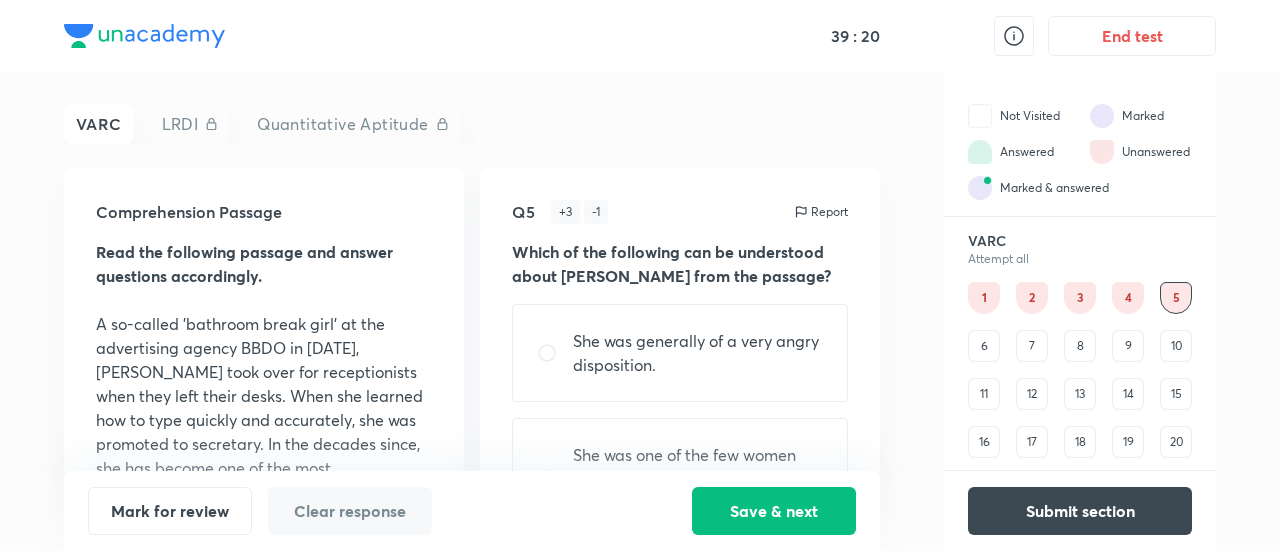 click on "6" at bounding box center (984, 346) 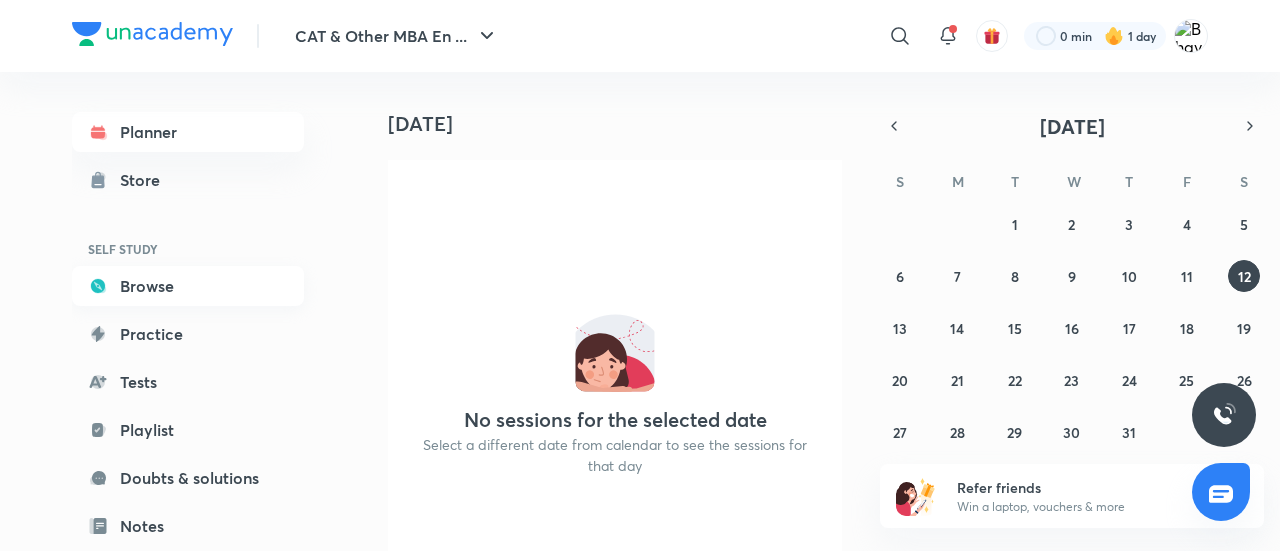 scroll, scrollTop: 0, scrollLeft: 0, axis: both 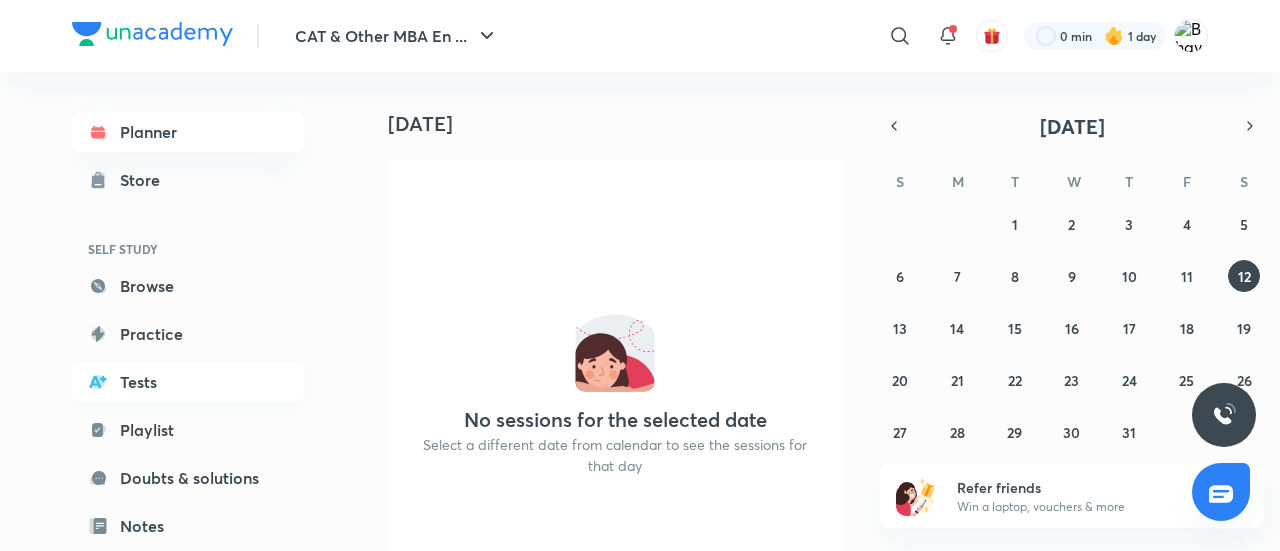 click on "Tests" at bounding box center [188, 382] 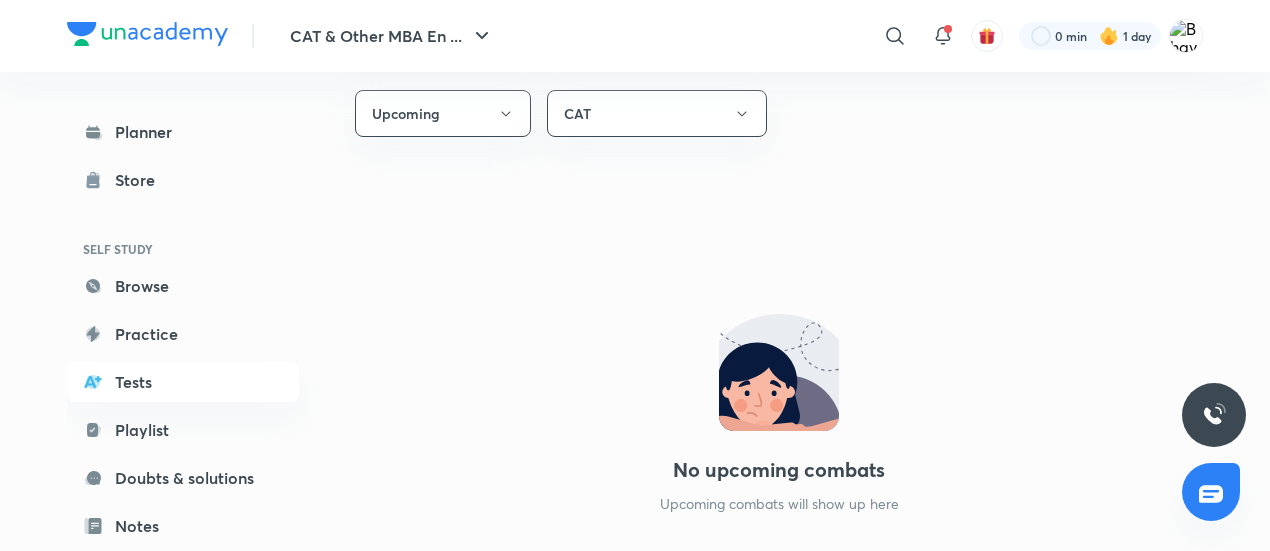 scroll, scrollTop: 1380, scrollLeft: 0, axis: vertical 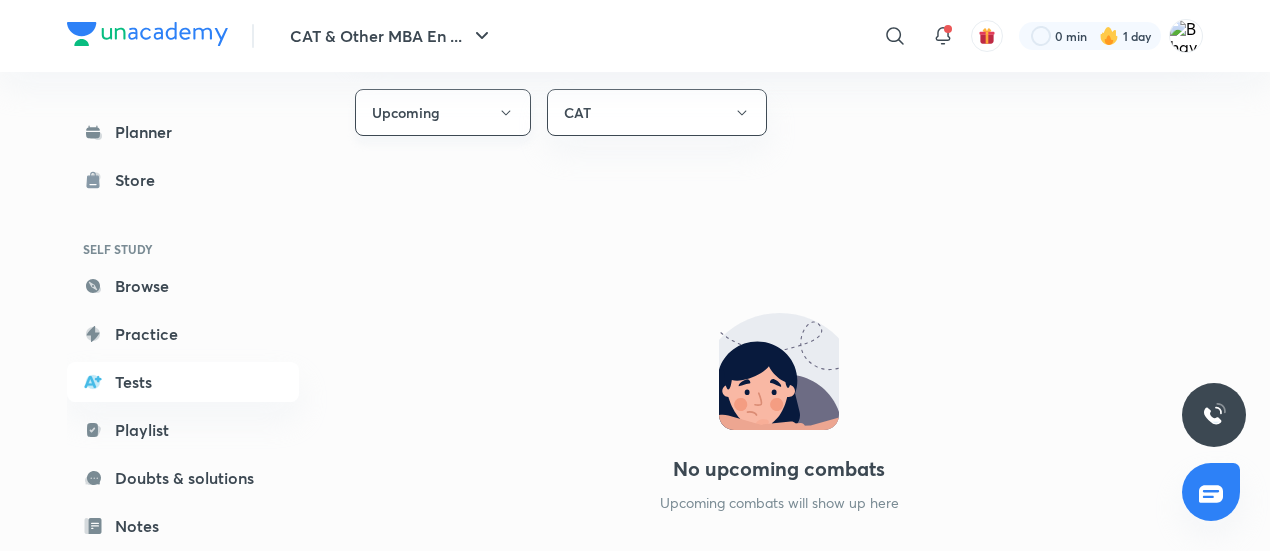 click on "Upcoming" at bounding box center (443, 112) 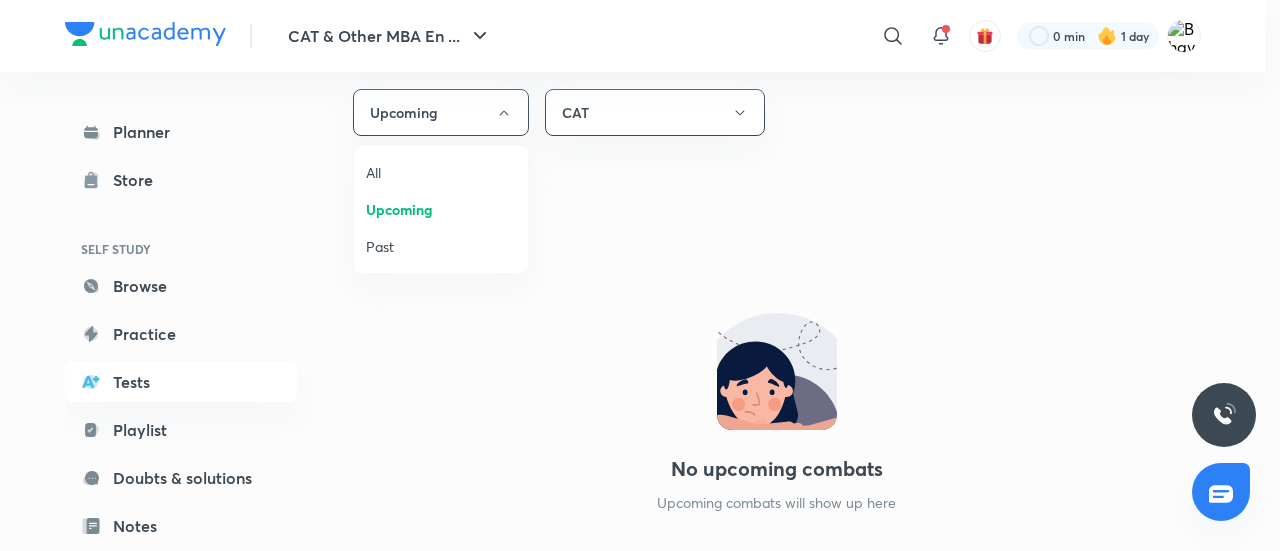click on "All" at bounding box center (441, 172) 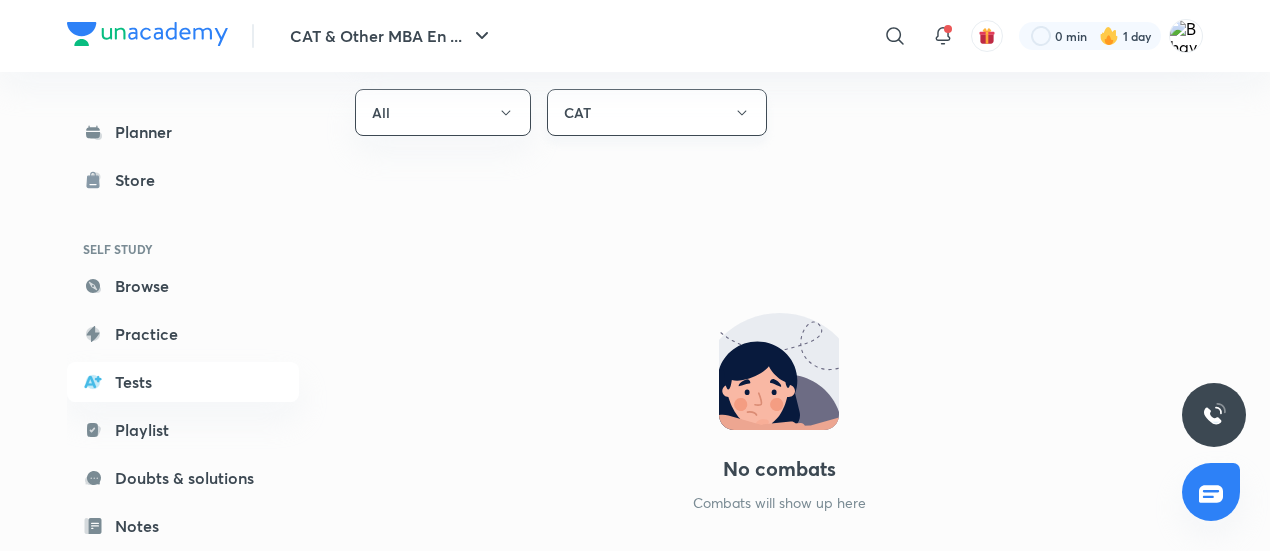 click on "CAT" at bounding box center (657, 112) 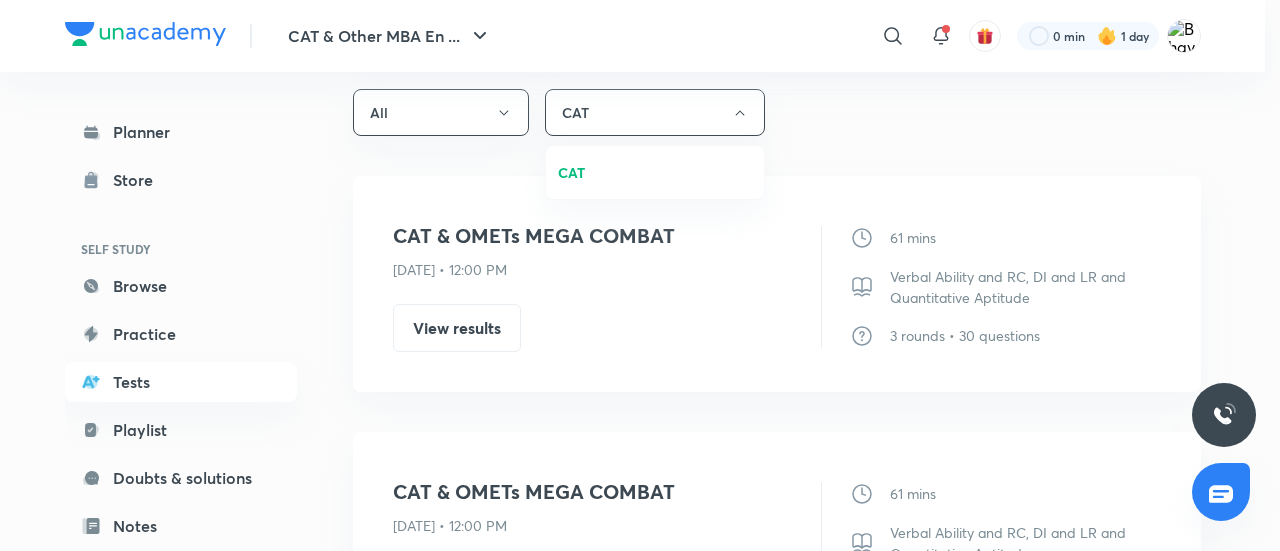 click at bounding box center (640, 275) 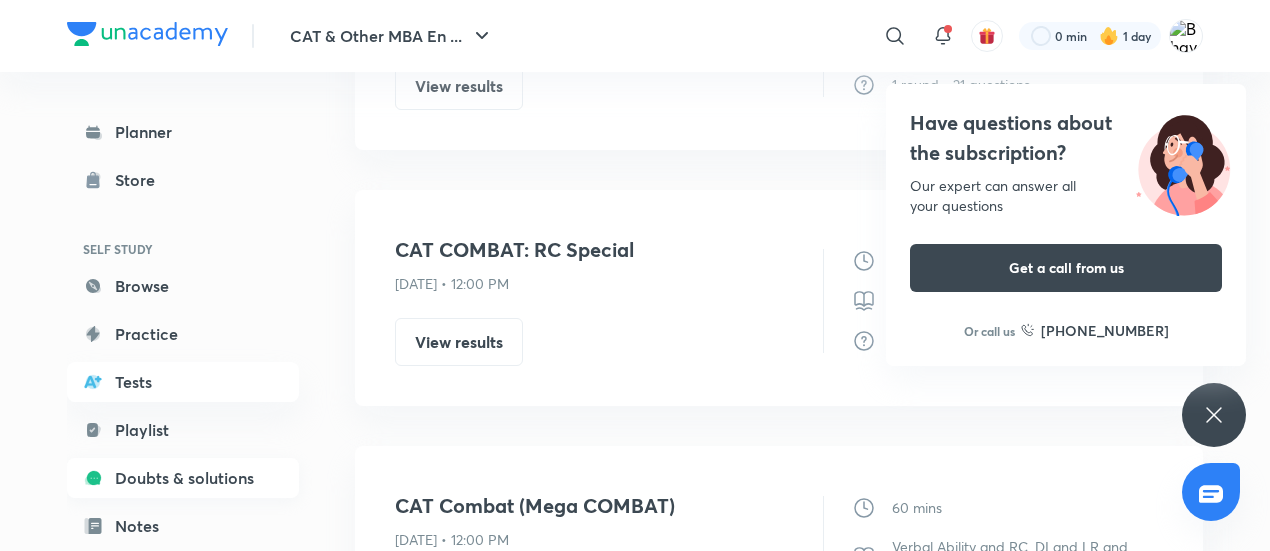 scroll, scrollTop: 3680, scrollLeft: 0, axis: vertical 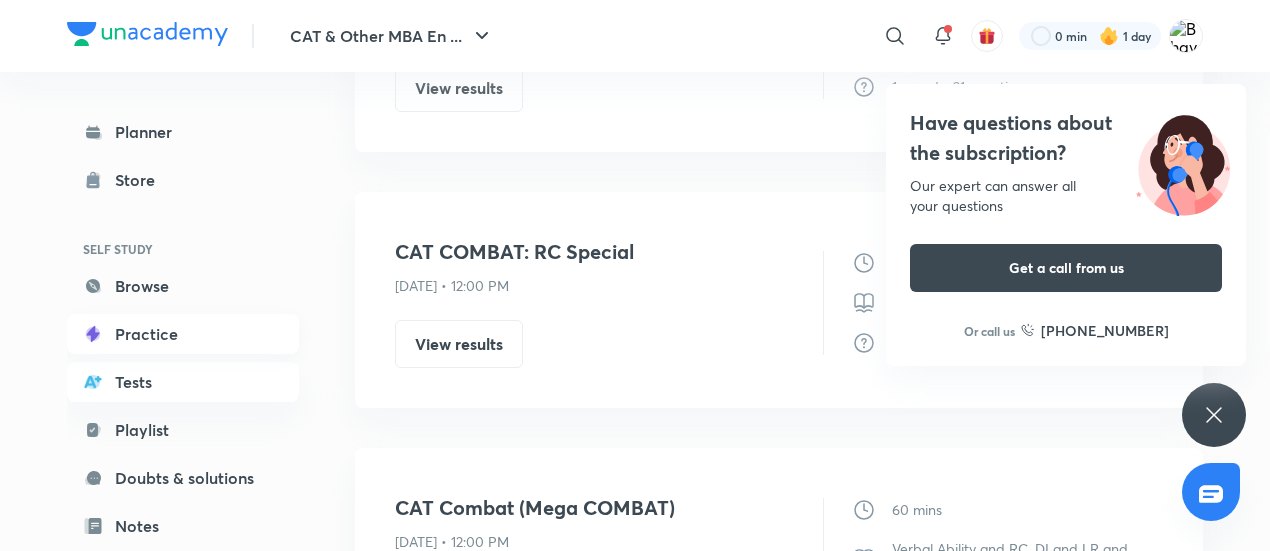 click on "Practice" at bounding box center [183, 334] 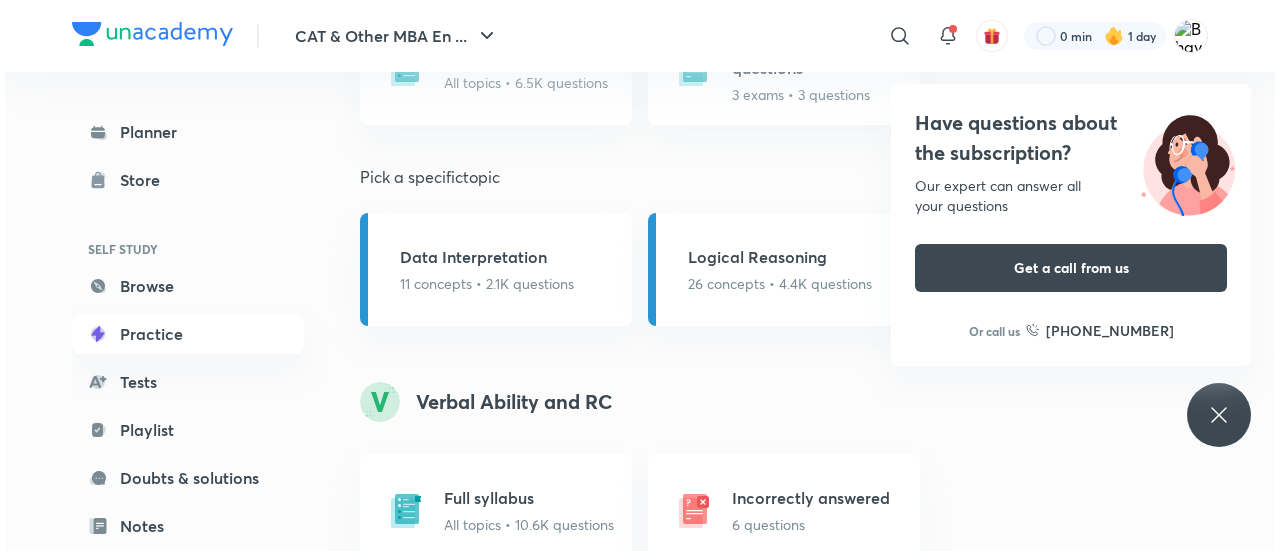 scroll, scrollTop: 1418, scrollLeft: 0, axis: vertical 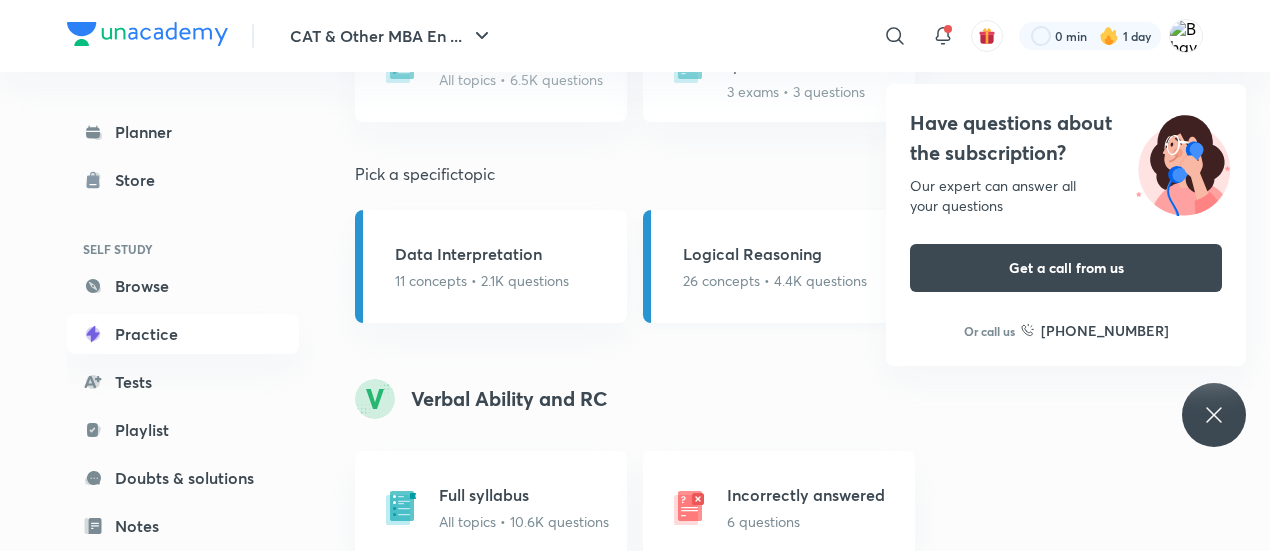 click on "Logical Reasoning" at bounding box center [775, 254] 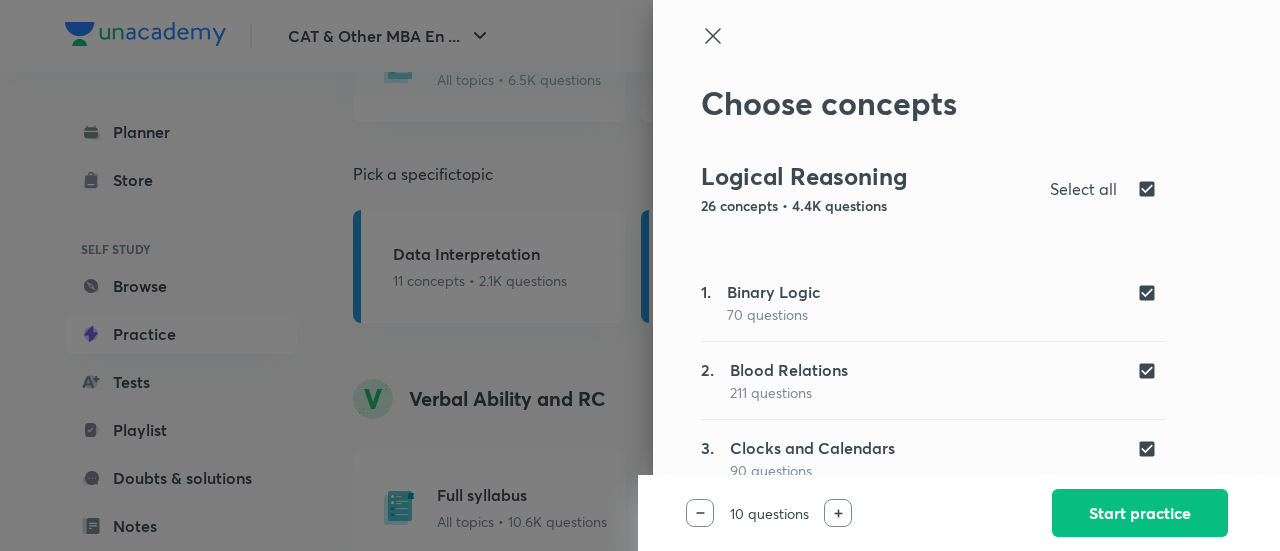 click at bounding box center (1151, 189) 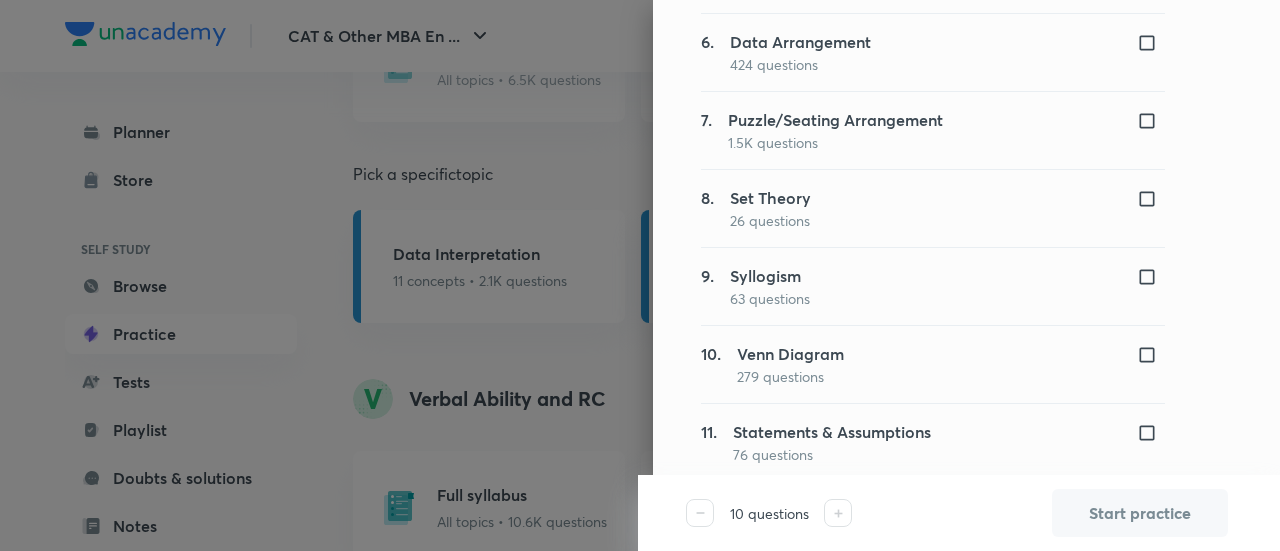scroll, scrollTop: 641, scrollLeft: 0, axis: vertical 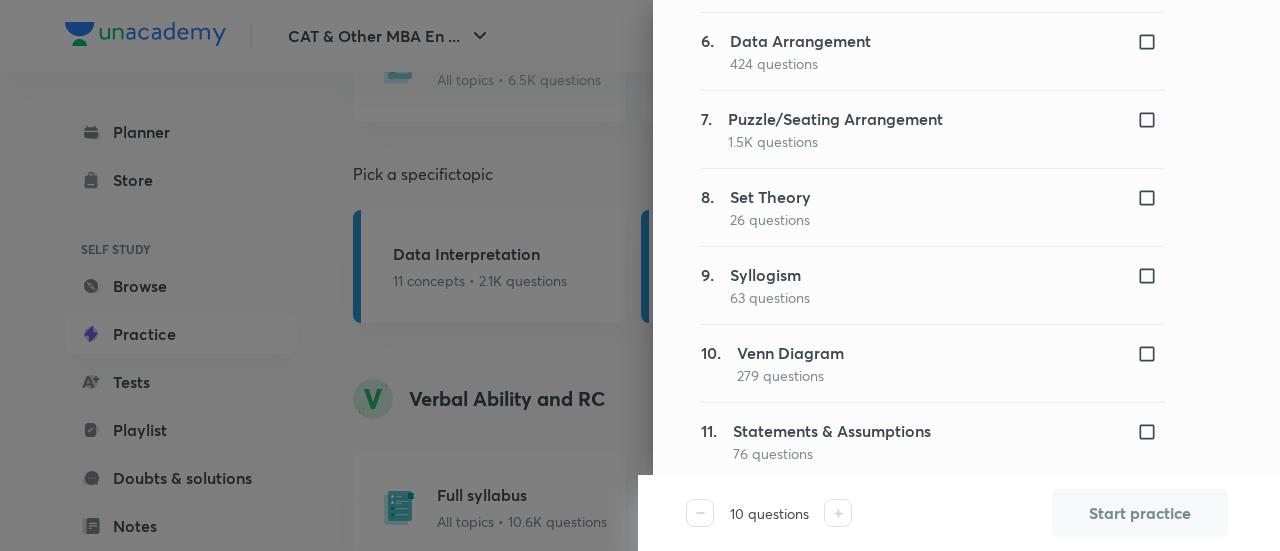 click on "7. Puzzle/Seating Arrangement 1.5K questions" at bounding box center [933, 129] 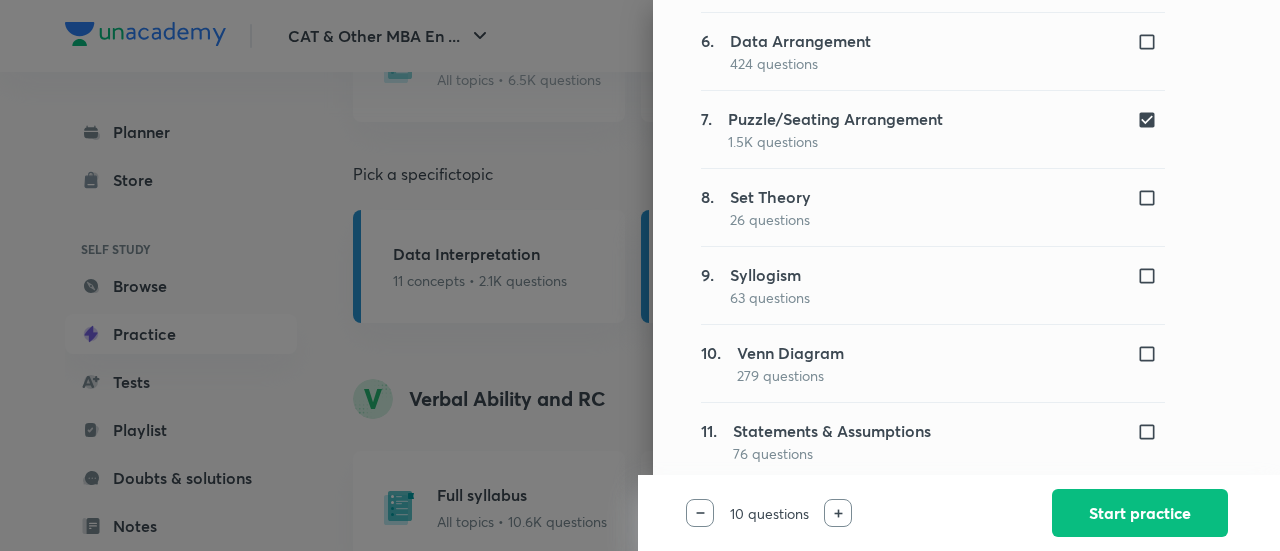 click at bounding box center [700, 513] 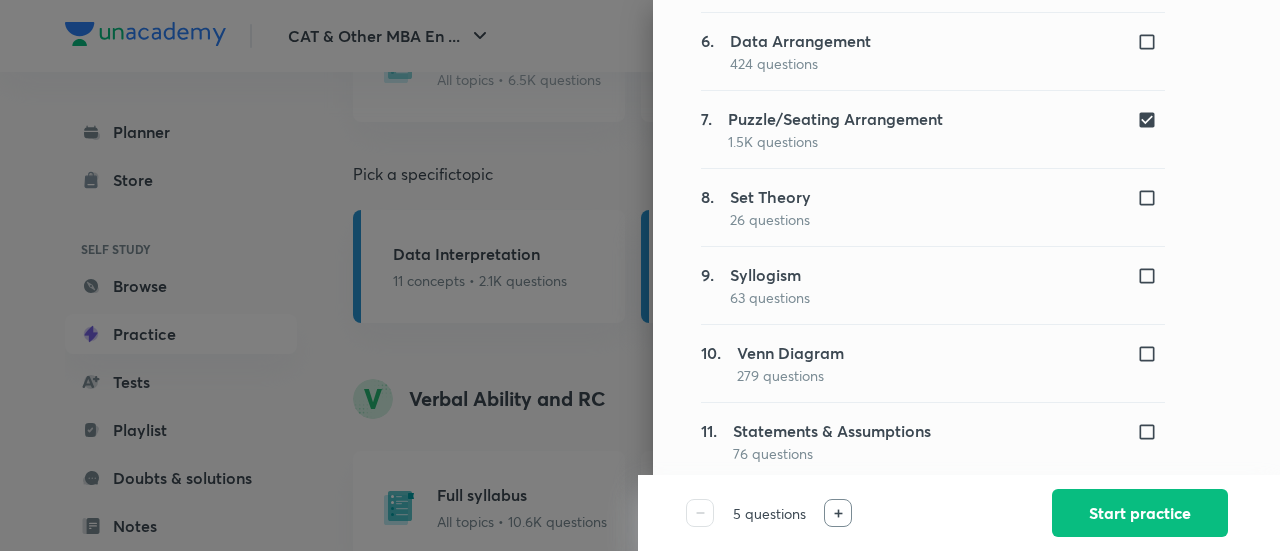 click at bounding box center (1151, 510) 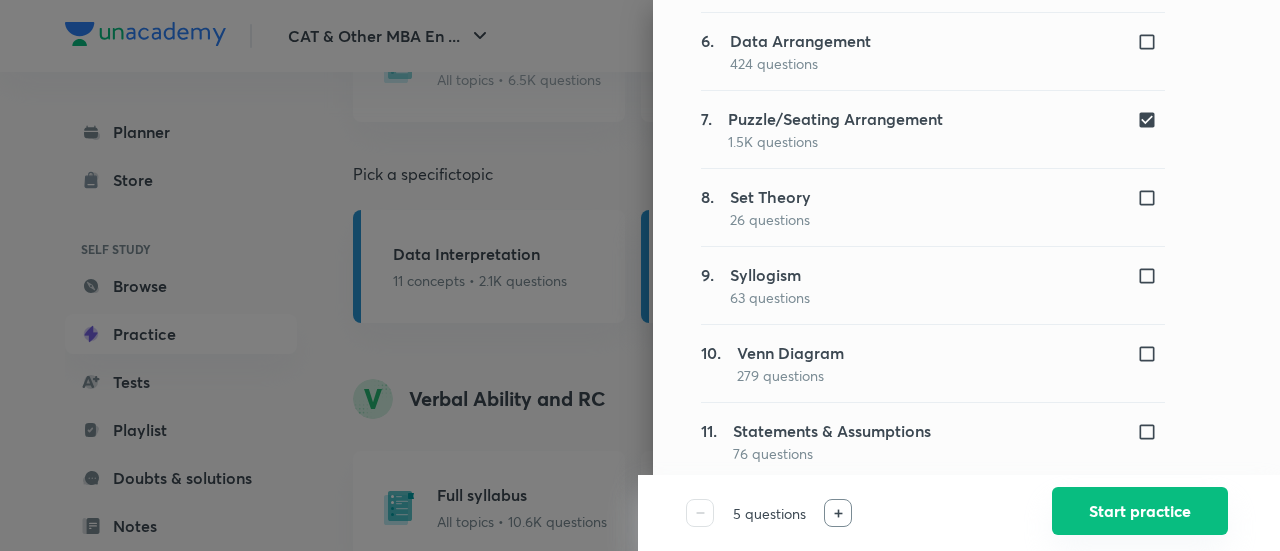 click on "Start practice" at bounding box center (1140, 511) 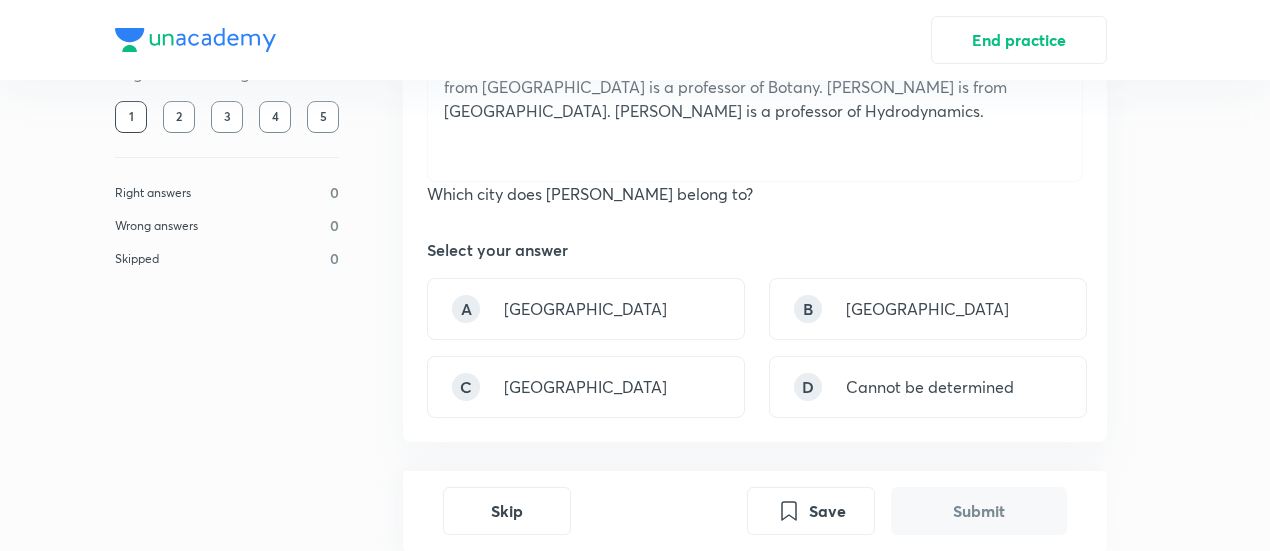 scroll, scrollTop: 577, scrollLeft: 0, axis: vertical 